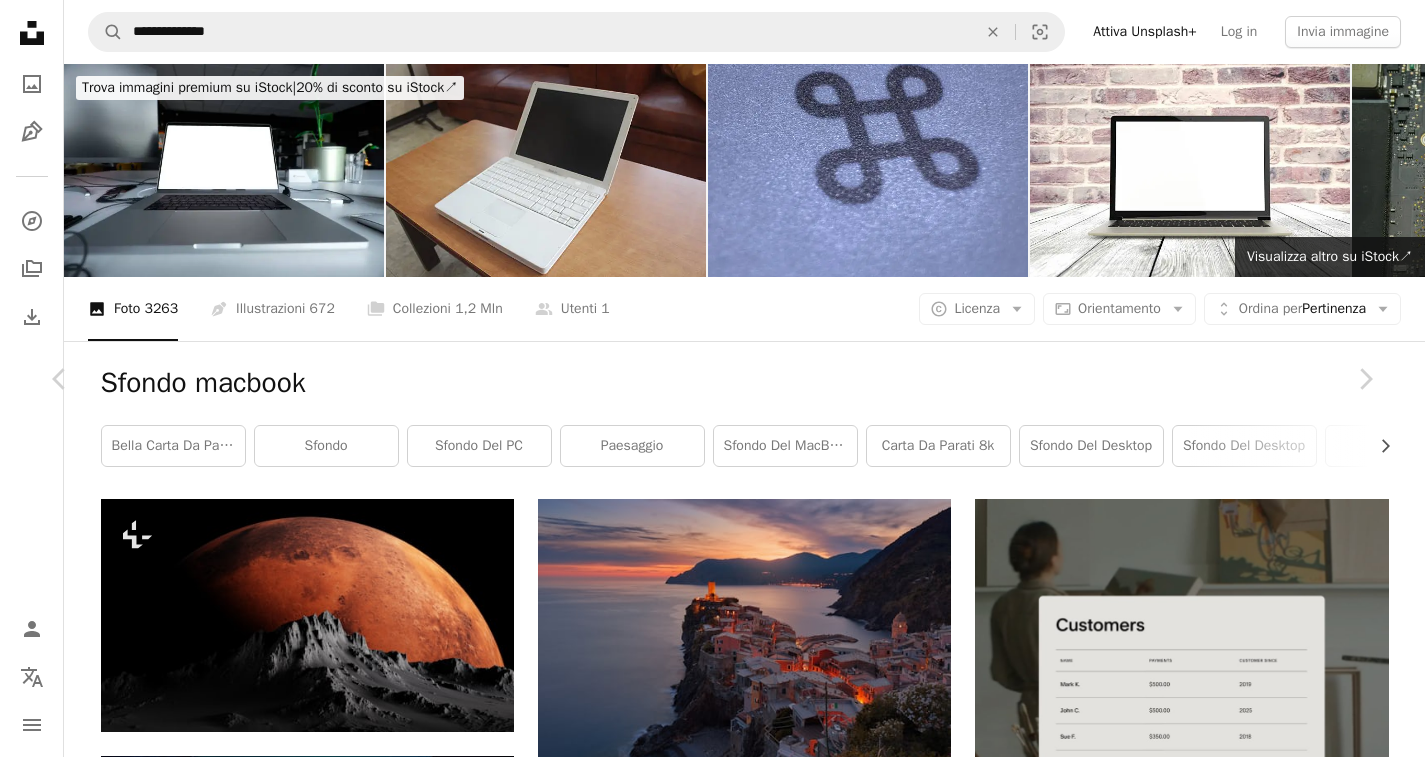 scroll, scrollTop: 19179, scrollLeft: 0, axis: vertical 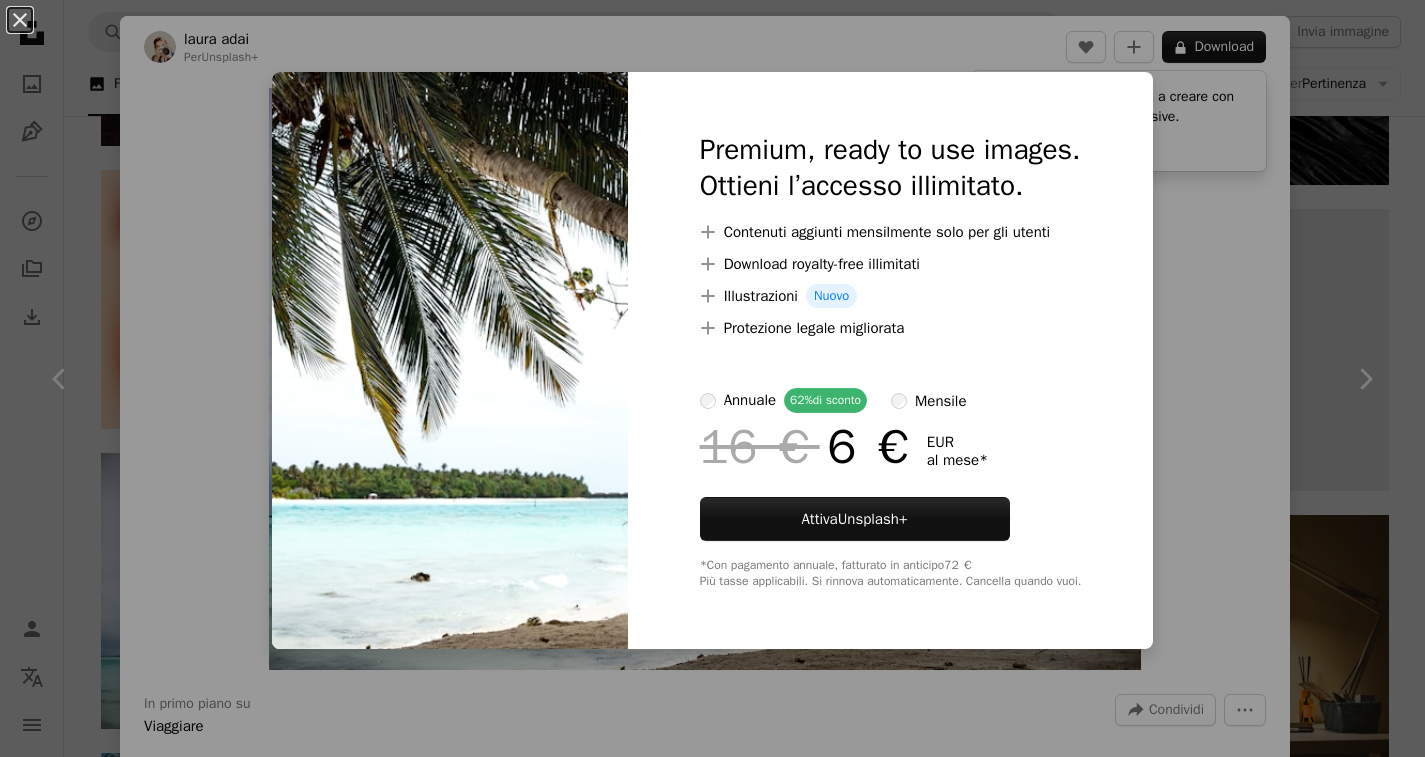 click at bounding box center (450, 360) 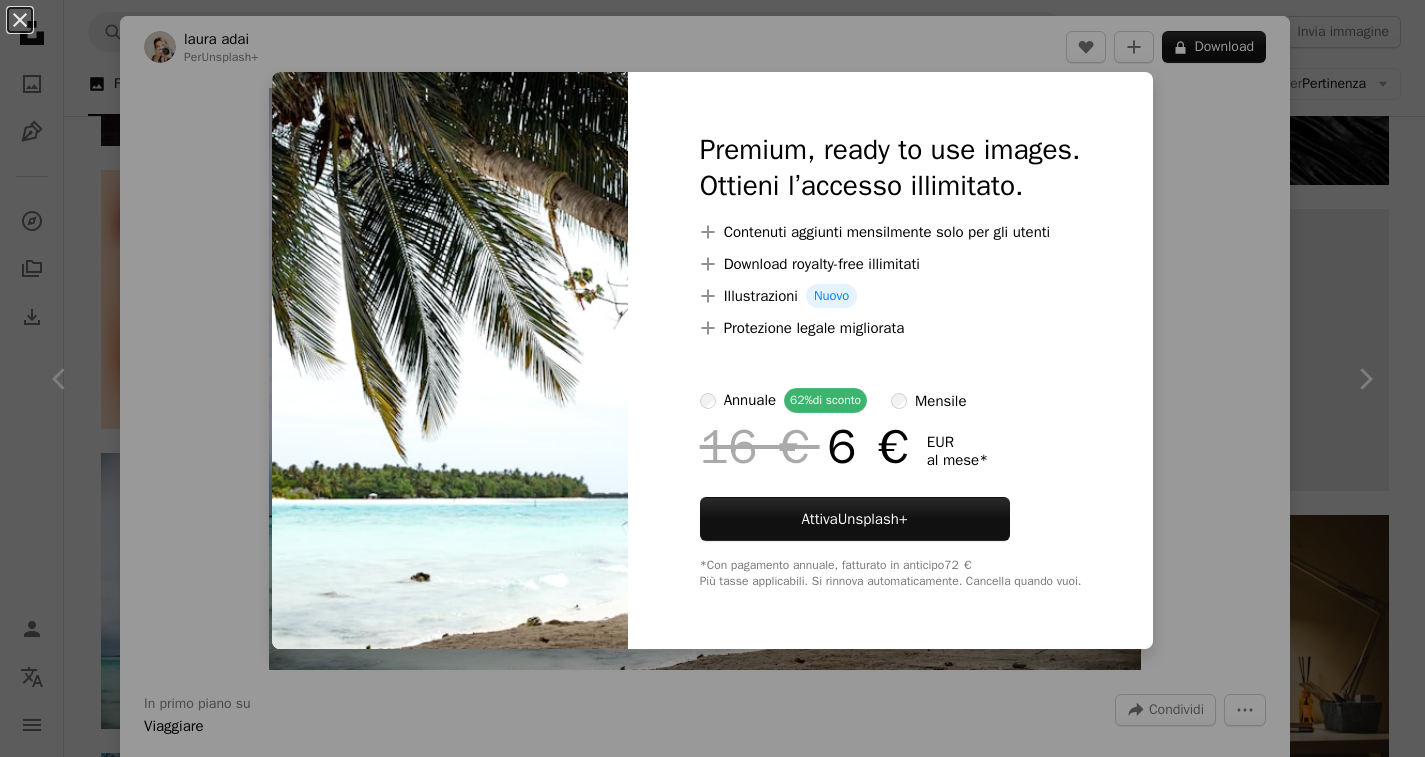 click at bounding box center (450, 360) 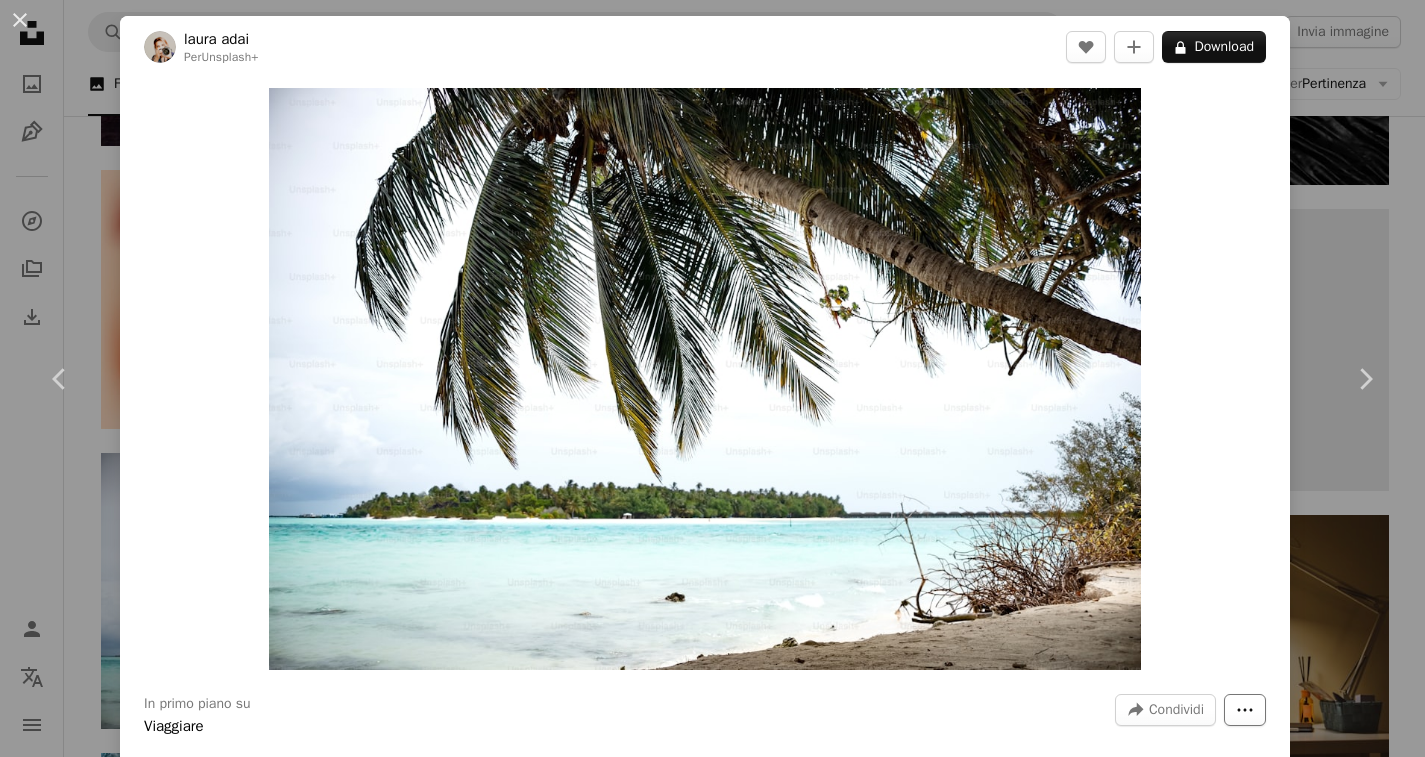 click on "More Actions" at bounding box center [1245, 710] 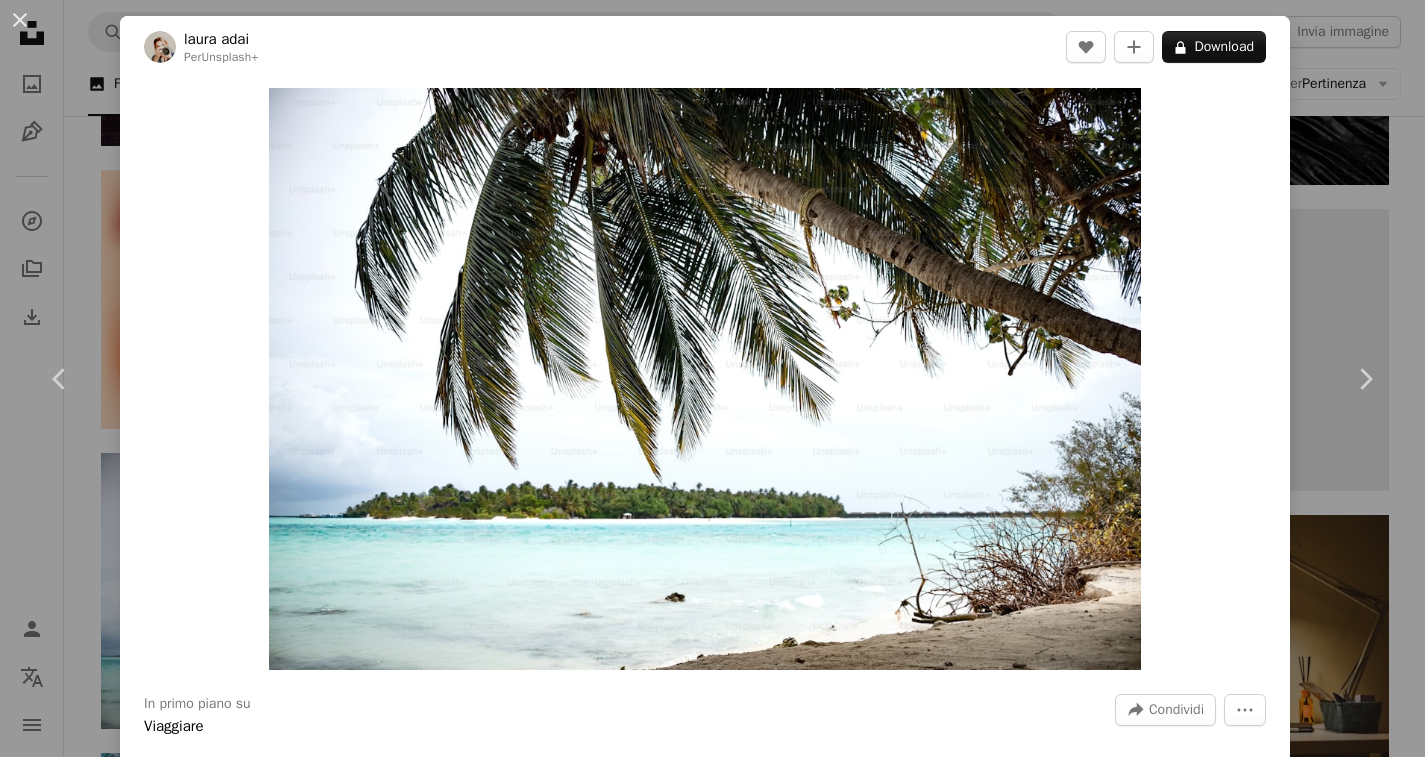 click on "An X shape Chevron left Chevron right [NAME] For Unsplash+ A heart A plus sign A lock Download Zoom in Featured on Travel A forward-right arrow Share More Actions Calendar outlined Published on [DAY] [MONTH] [YEAR] Safety With Unsplash+ license beach sea summer Maldives day holiday vacation Palms summer background palm leaves tropical island blue sea Summer vibes Maldives beach Summer holidays Palm Beach Palm Trees Free images In this series Chevron right Plus sign for Unsplash+ Plus sign for Unsplash+ Plus sign for Unsplash+ Plus sign for Unsplash+ Plus sign for Unsplash+ Plus sign for Unsplash+ Related images Plus sign for Unsplash+ A heart A plus sign [NAME] For Unsplash+ A lock Download Plus sign for Unsplash+ A heart A plus sign [NAME] For Unsplash+ A lock Download Plus sign for Unsplash+ A heart A plus sign [NAME] For Unsplash+ A lock Download Plus sign for Unsplash+ A heart Per" at bounding box center (712, 378) 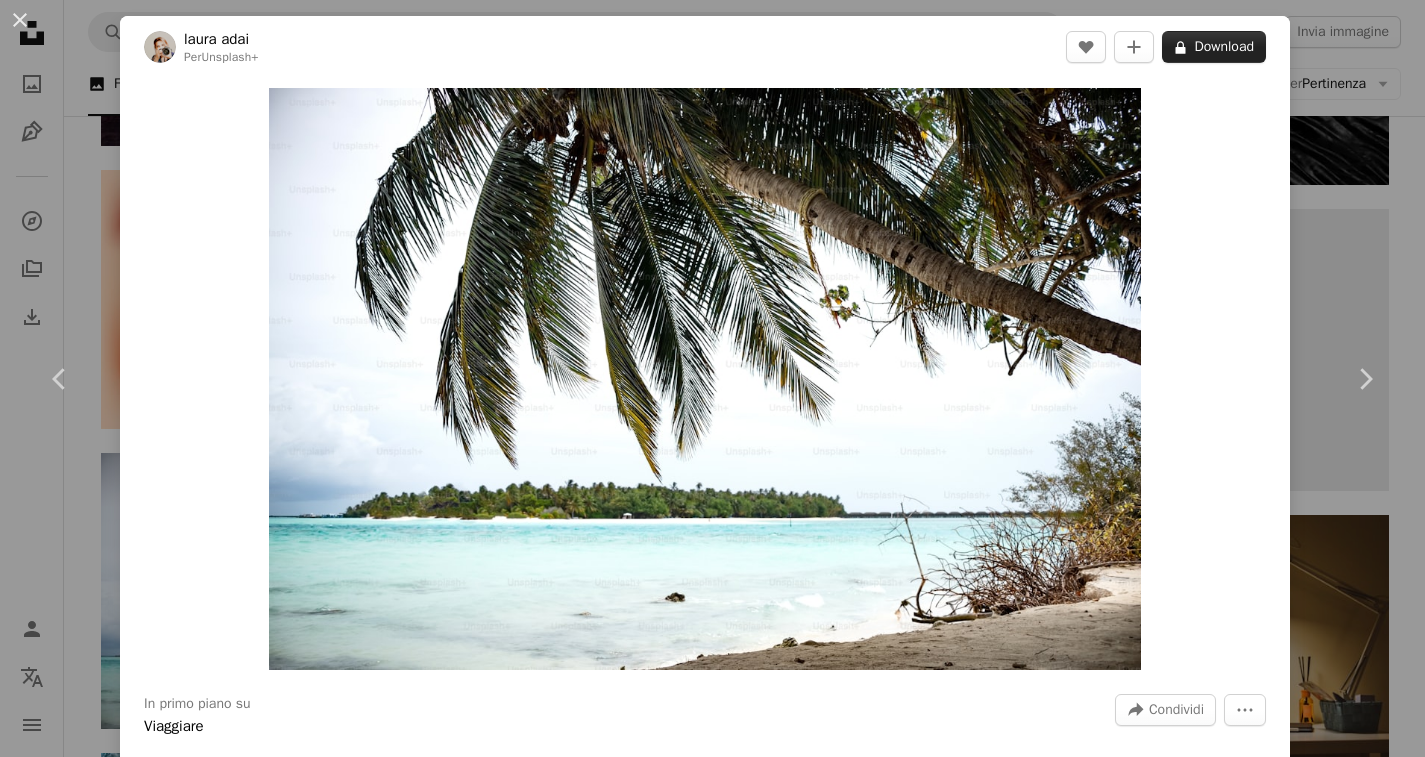 click on "A lock Download" at bounding box center [1214, 47] 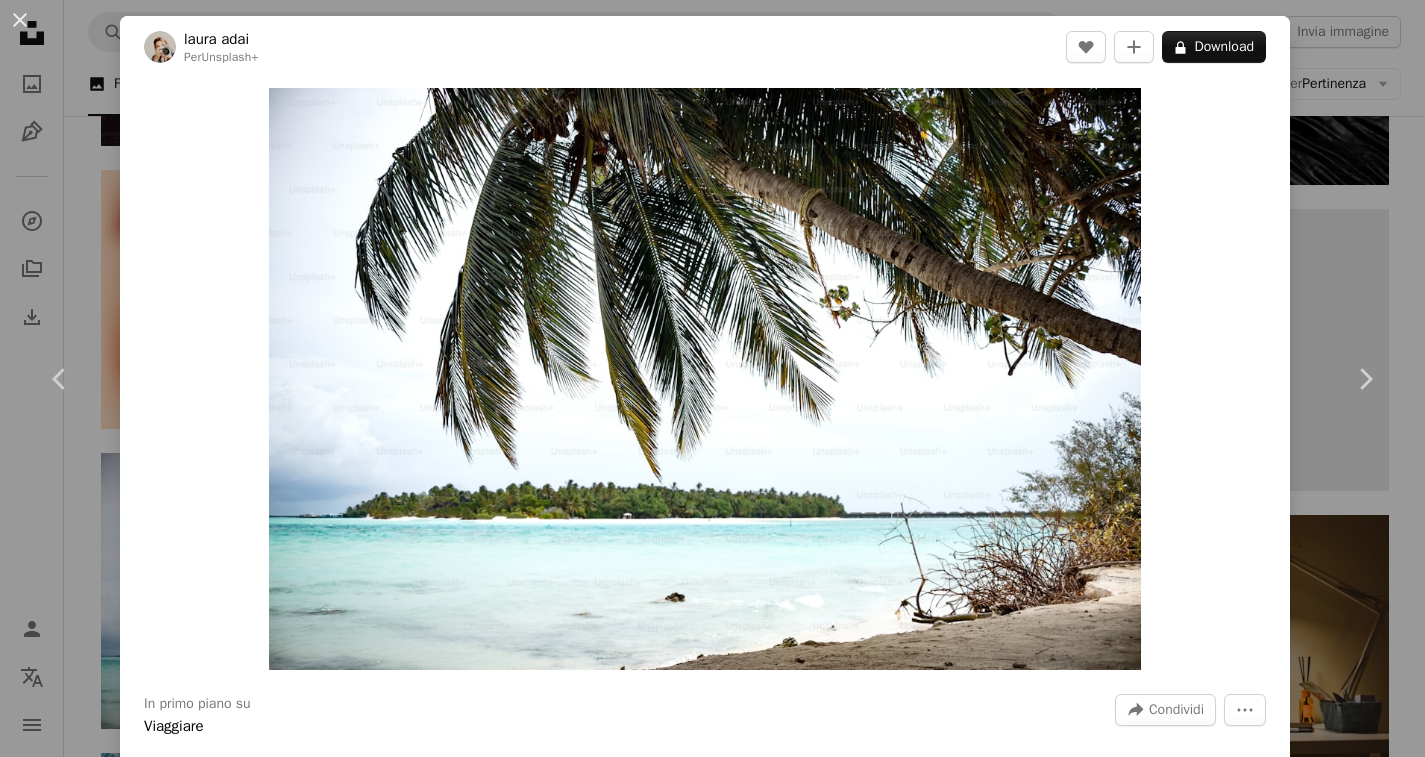 click at bounding box center [450, 4884] 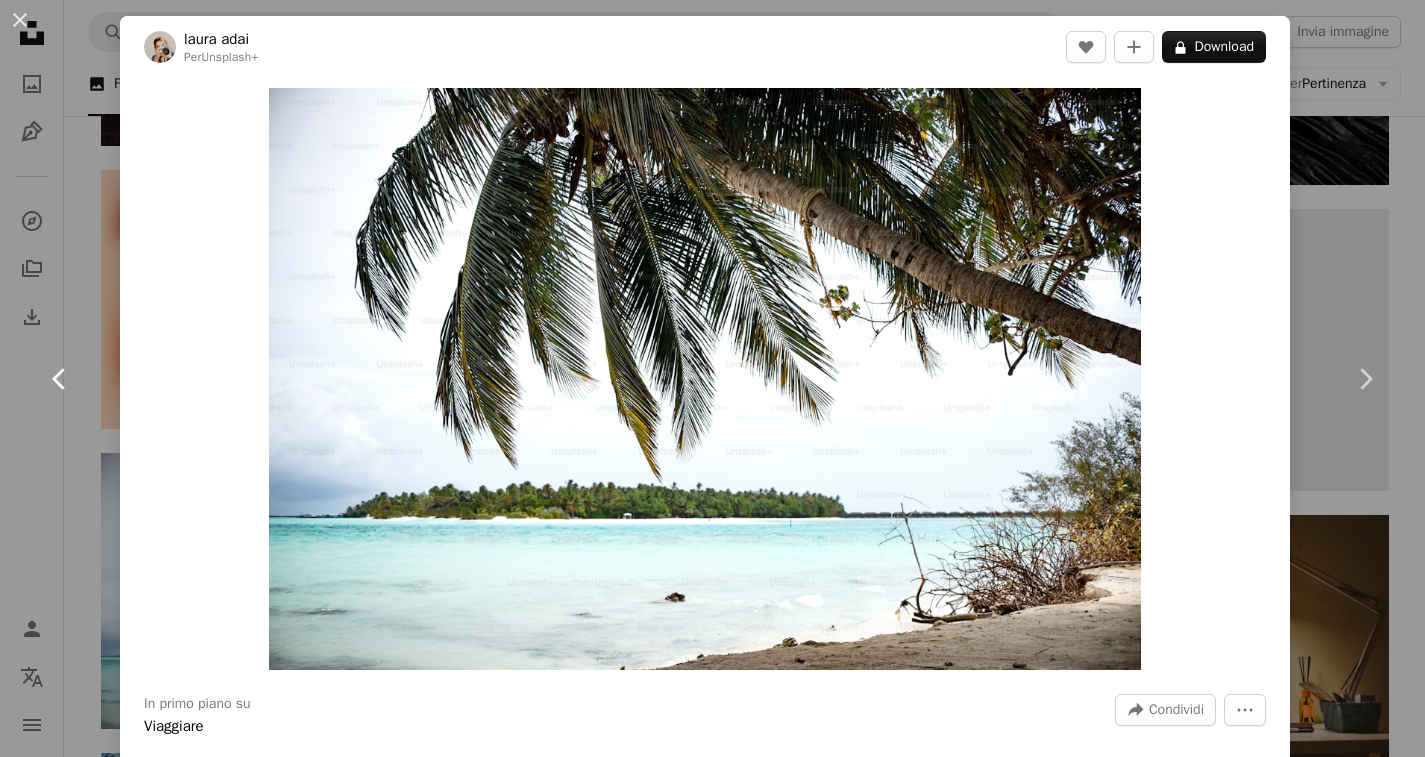 click on "Chevron left" 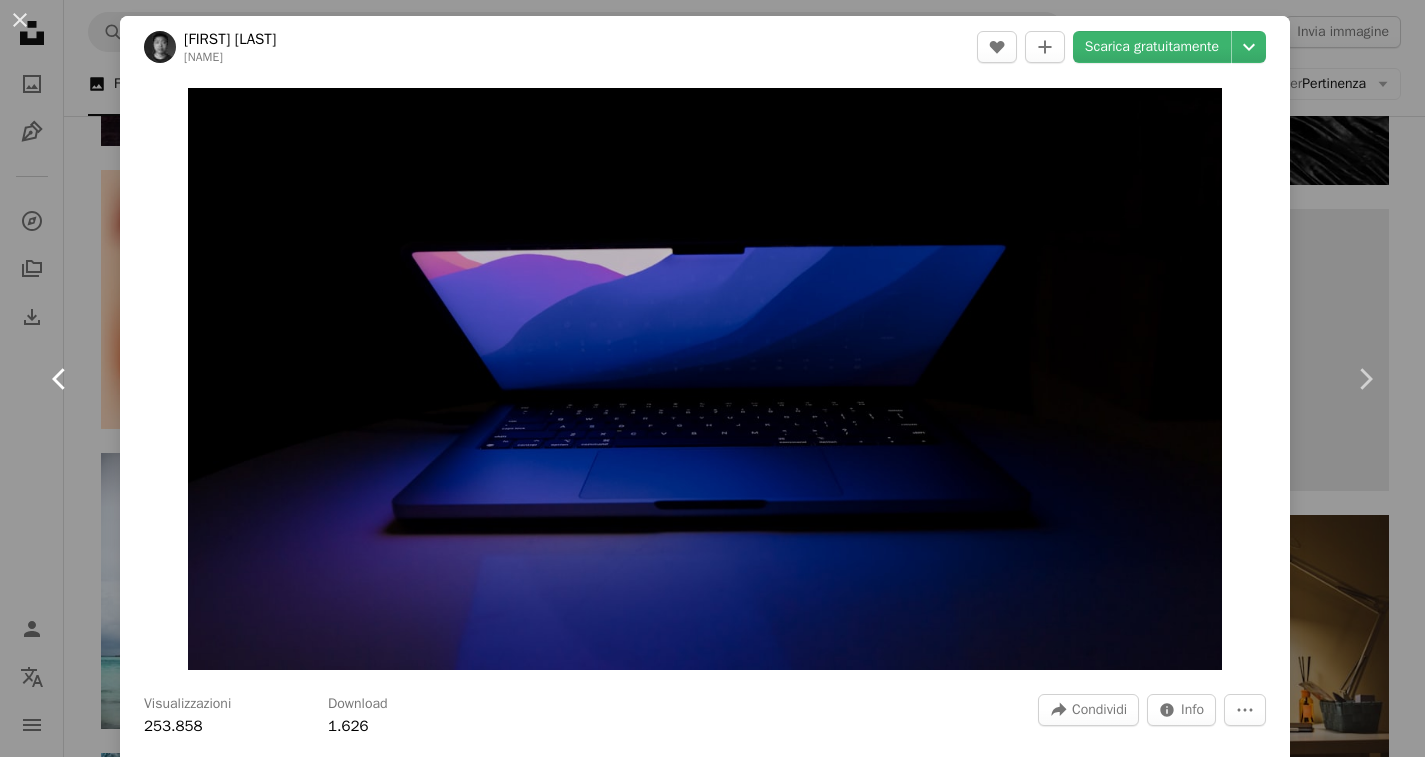 click on "Chevron left" at bounding box center (60, 379) 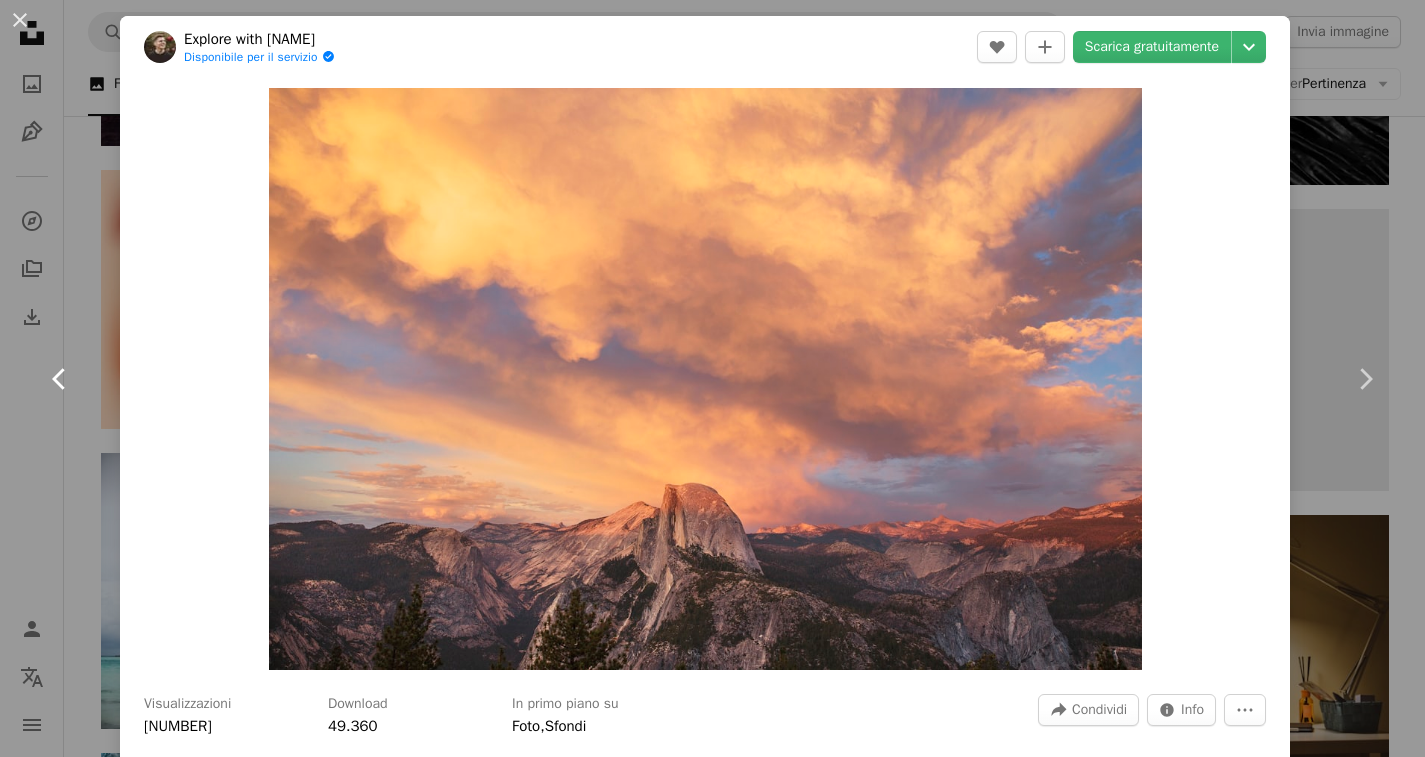 click on "Chevron left" at bounding box center [60, 379] 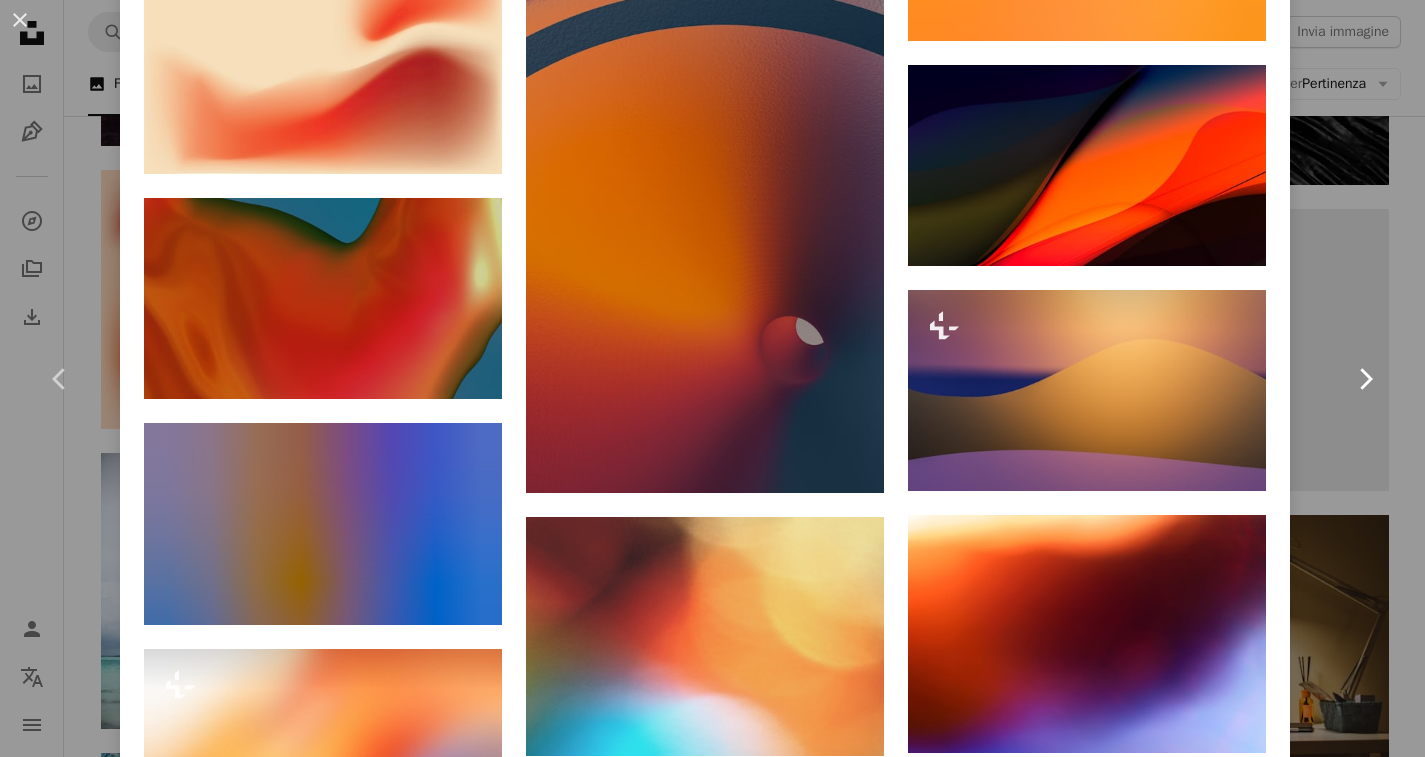 scroll, scrollTop: 0, scrollLeft: 0, axis: both 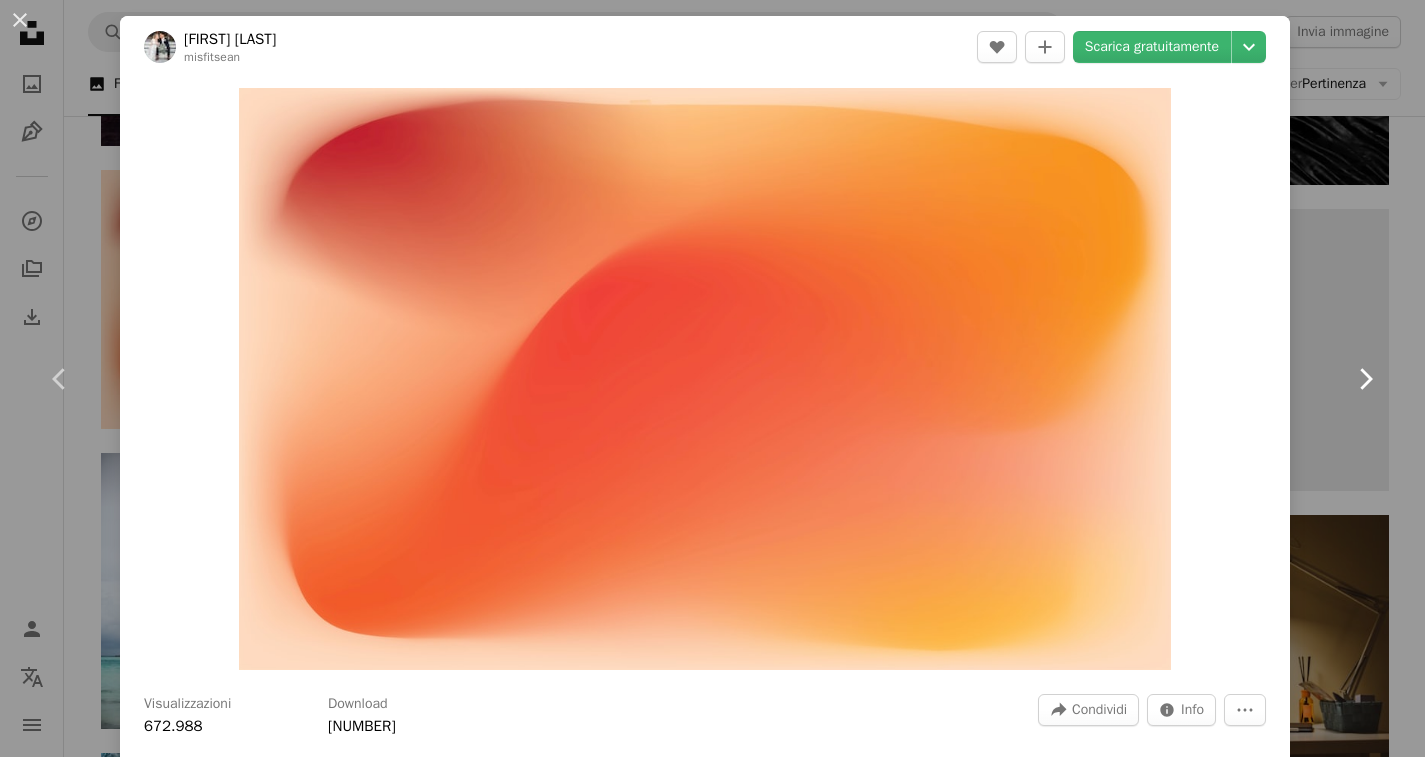click 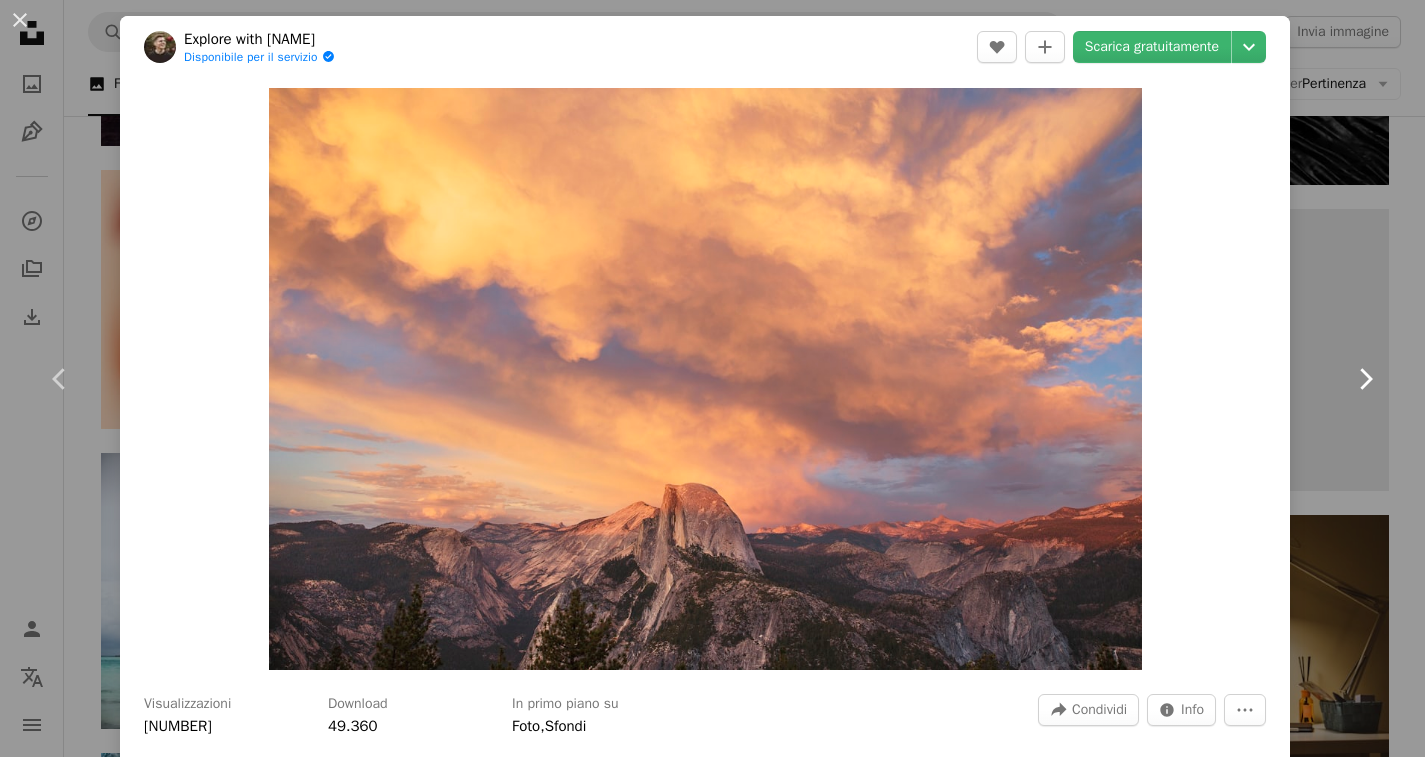 click 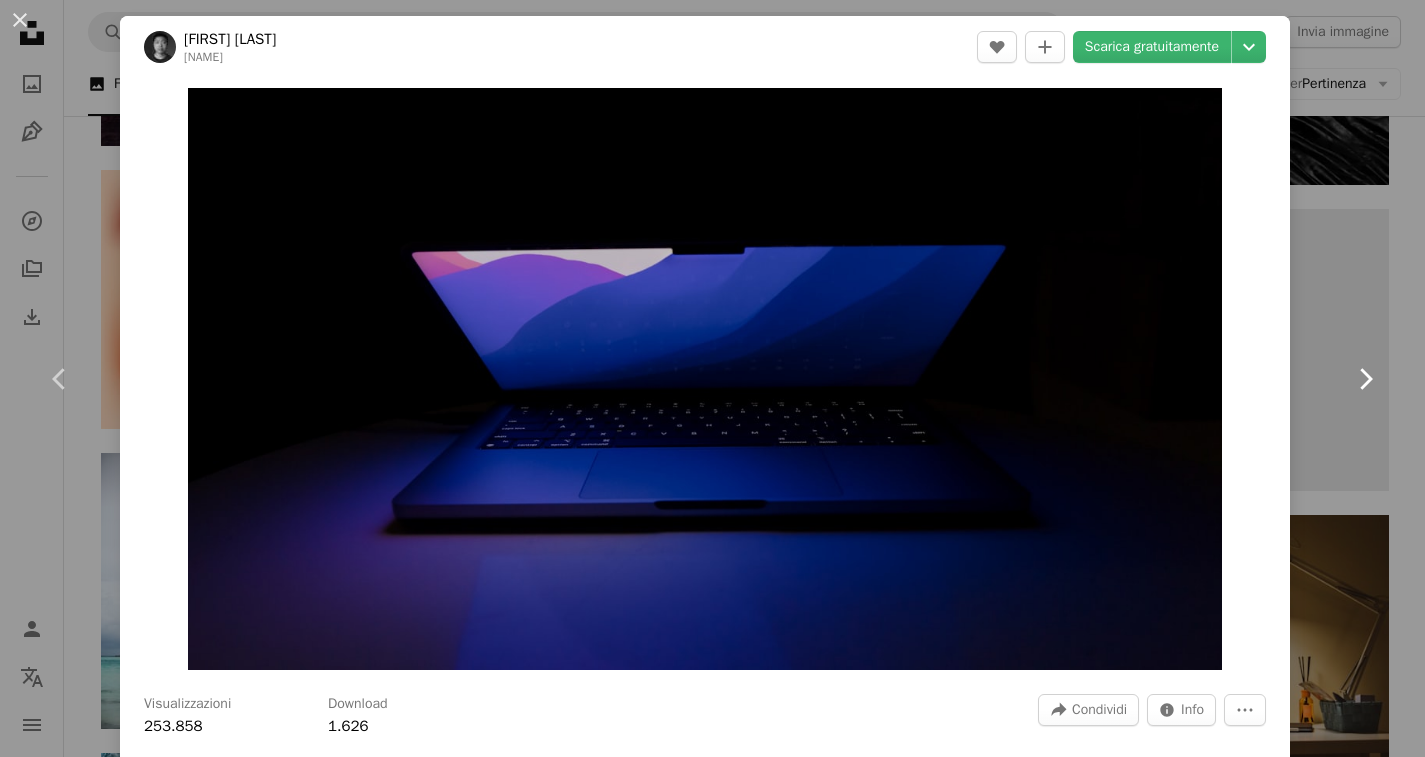 click 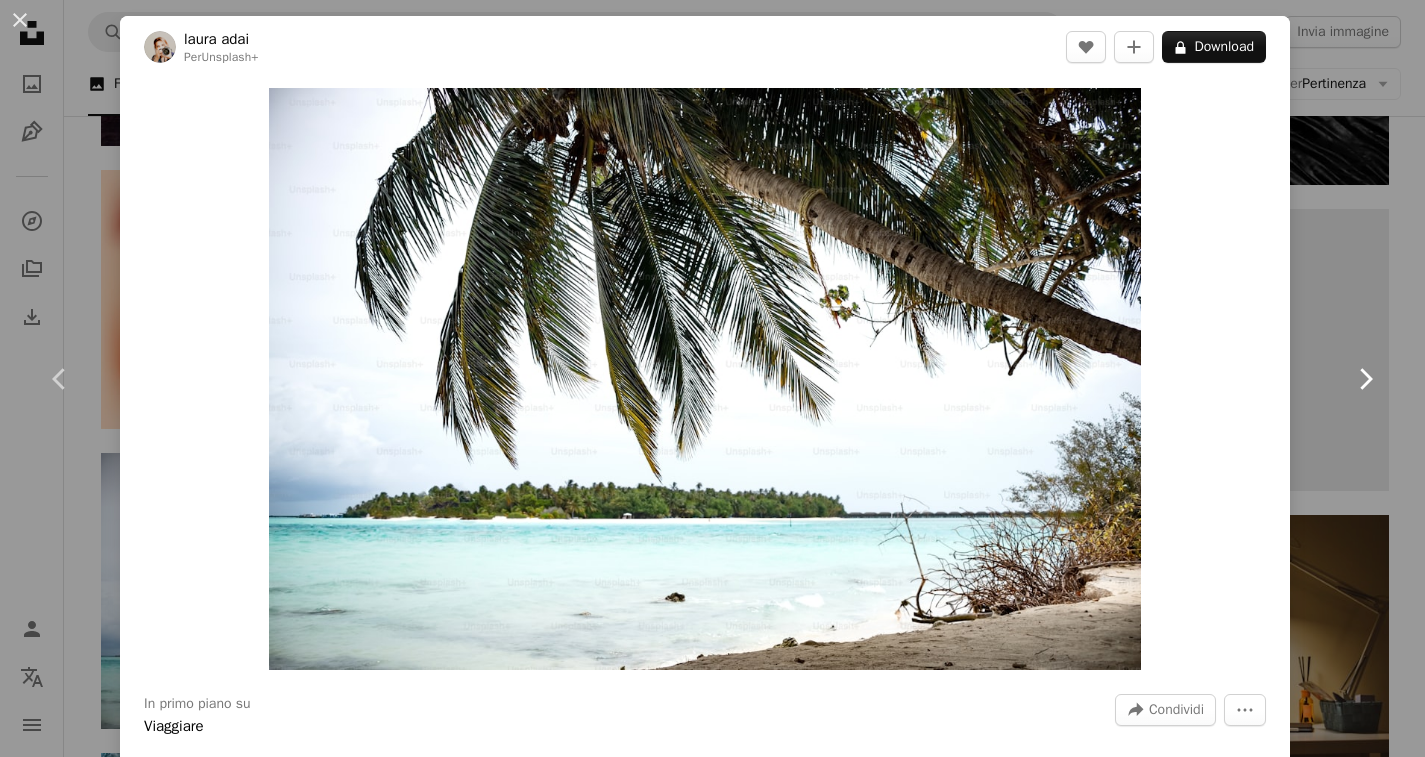 click on "Chevron right" 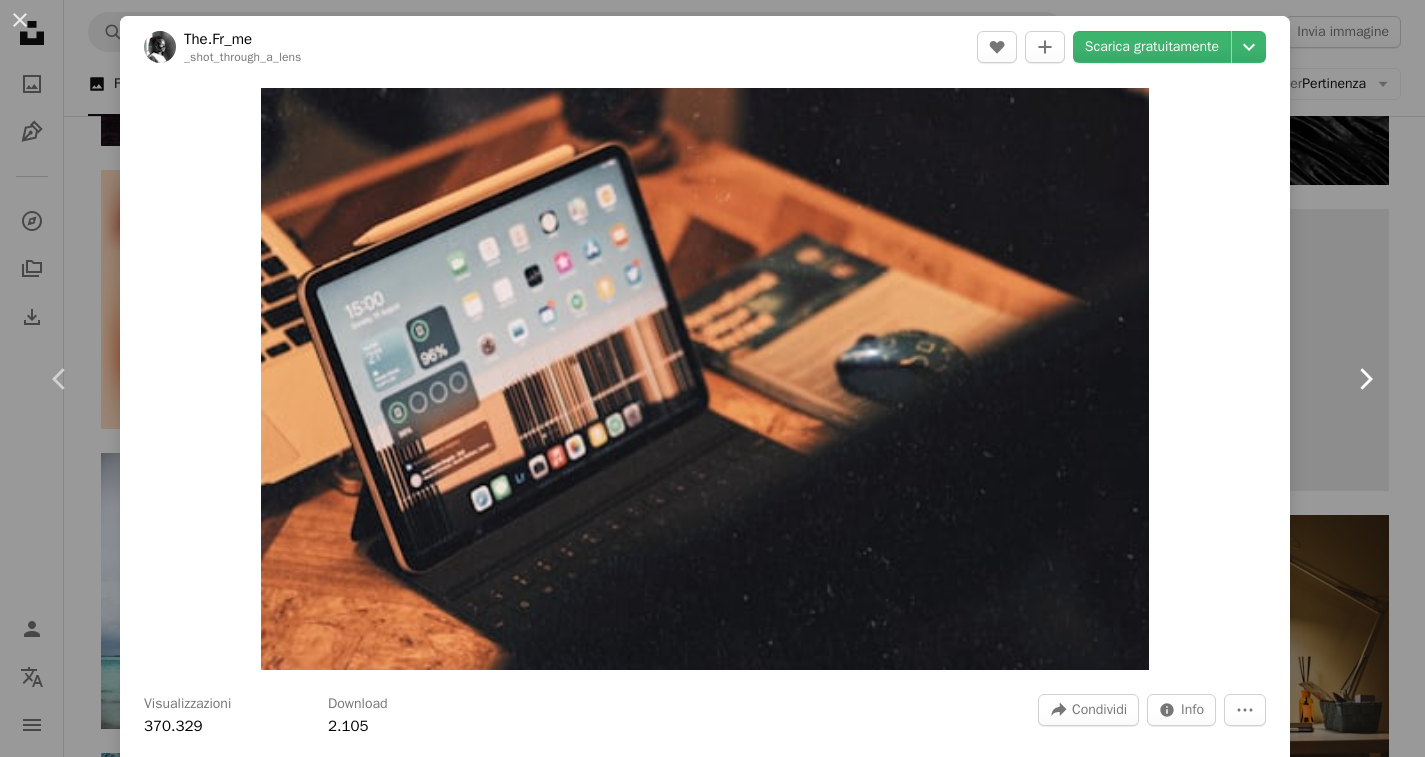 click 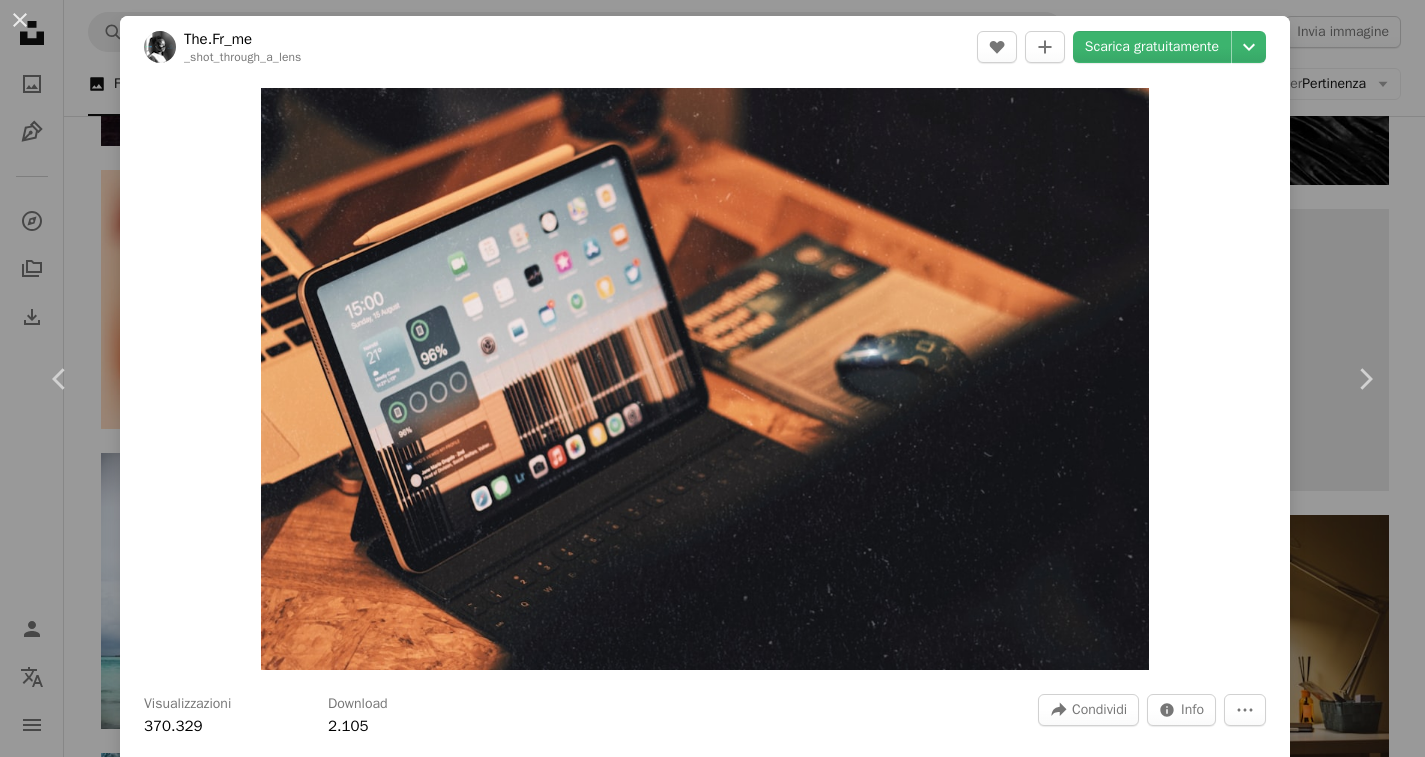 click on "An X shape Chevron left Chevron right The.Fr_me _shot_through_a_lens A heart A plus sign Download free Chevron down Zoom in Views [NUMBER] Download [NUMBER] A forward-right arrow Share Info icon Info More Actions Calendar outlined Published on [DAY] [MONTH] [YEAR] Safety Can be used free of charge under the Unsplash License background computer wallpaper macbook wallpaper laptop macbook desktop wallpaper ipad Apple logo mouse MacBook Air iPad Pro Keyboards 2020 wallpaper apple pencil Logitech black computer Mobile phone Wallpaper HD Browse related images on iStock | Save 20% with code UNSPLASH20 View more on iStock ↗ Related images A heart A plus sign [NAME] Available for service A checkmark inside of a circle Arrow pointing down A heart A plus sign [NAME] Available for service A checkmark inside of a circle Arrow pointing down Plus sign for Unsplash+ A heart A plus sign For" at bounding box center [712, 378] 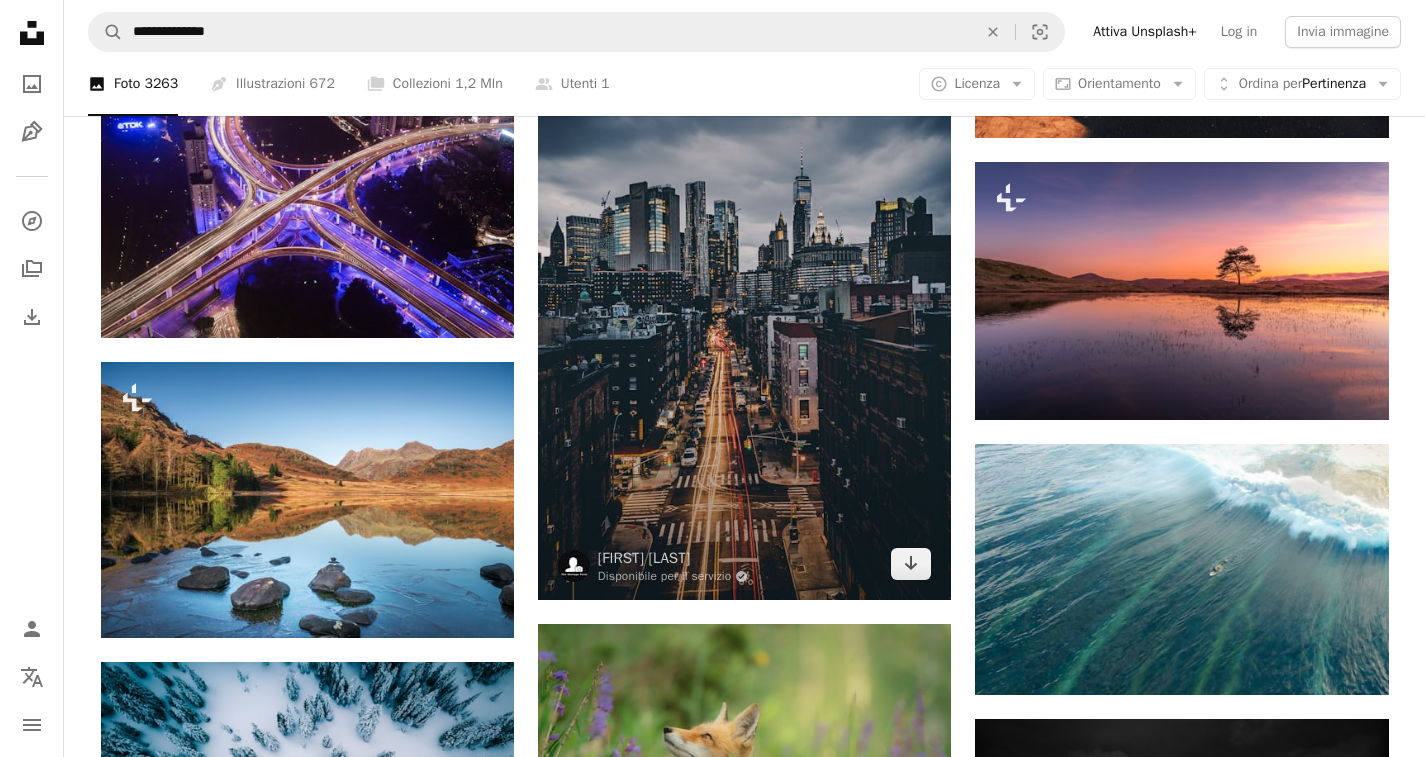 scroll, scrollTop: 21398, scrollLeft: 0, axis: vertical 